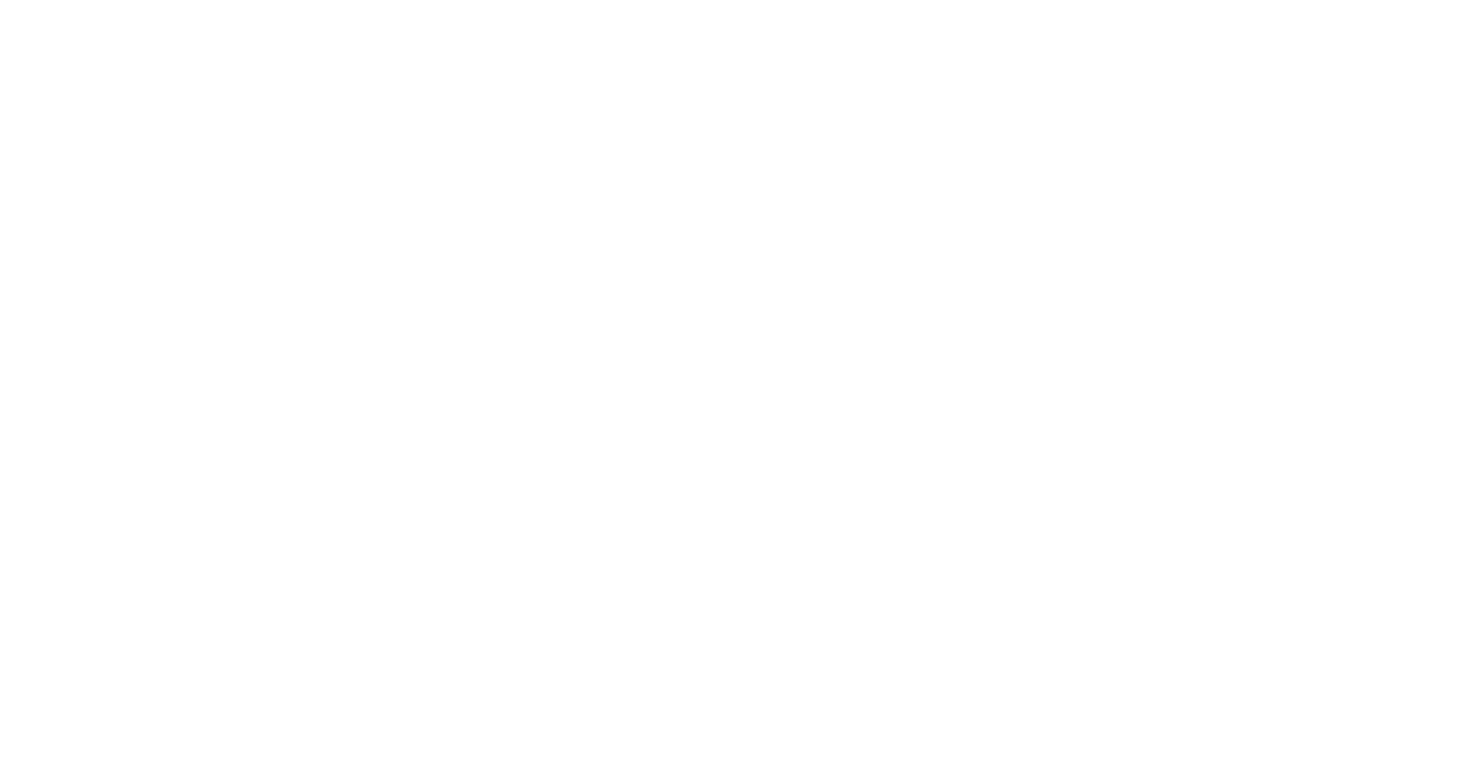 scroll, scrollTop: 0, scrollLeft: 0, axis: both 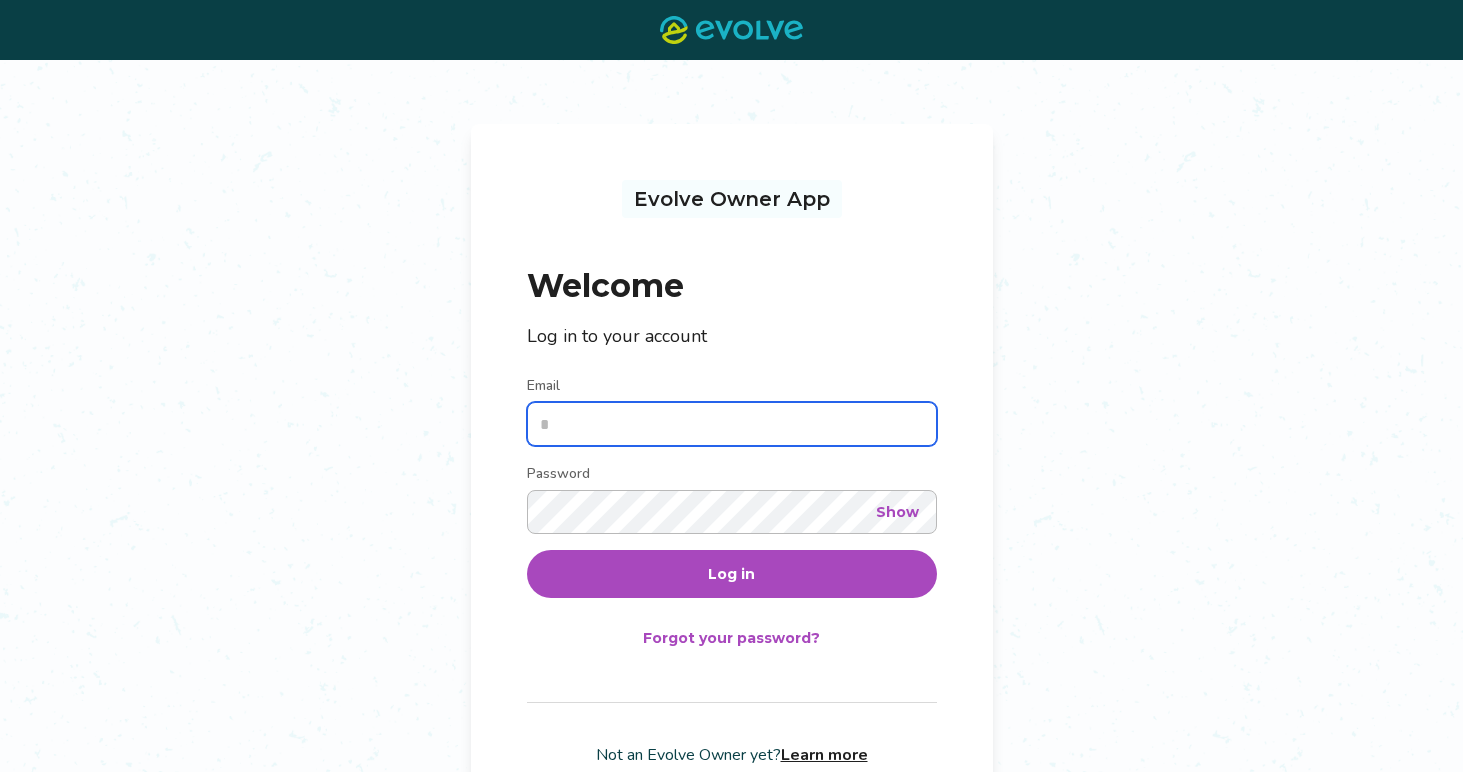 type on "**********" 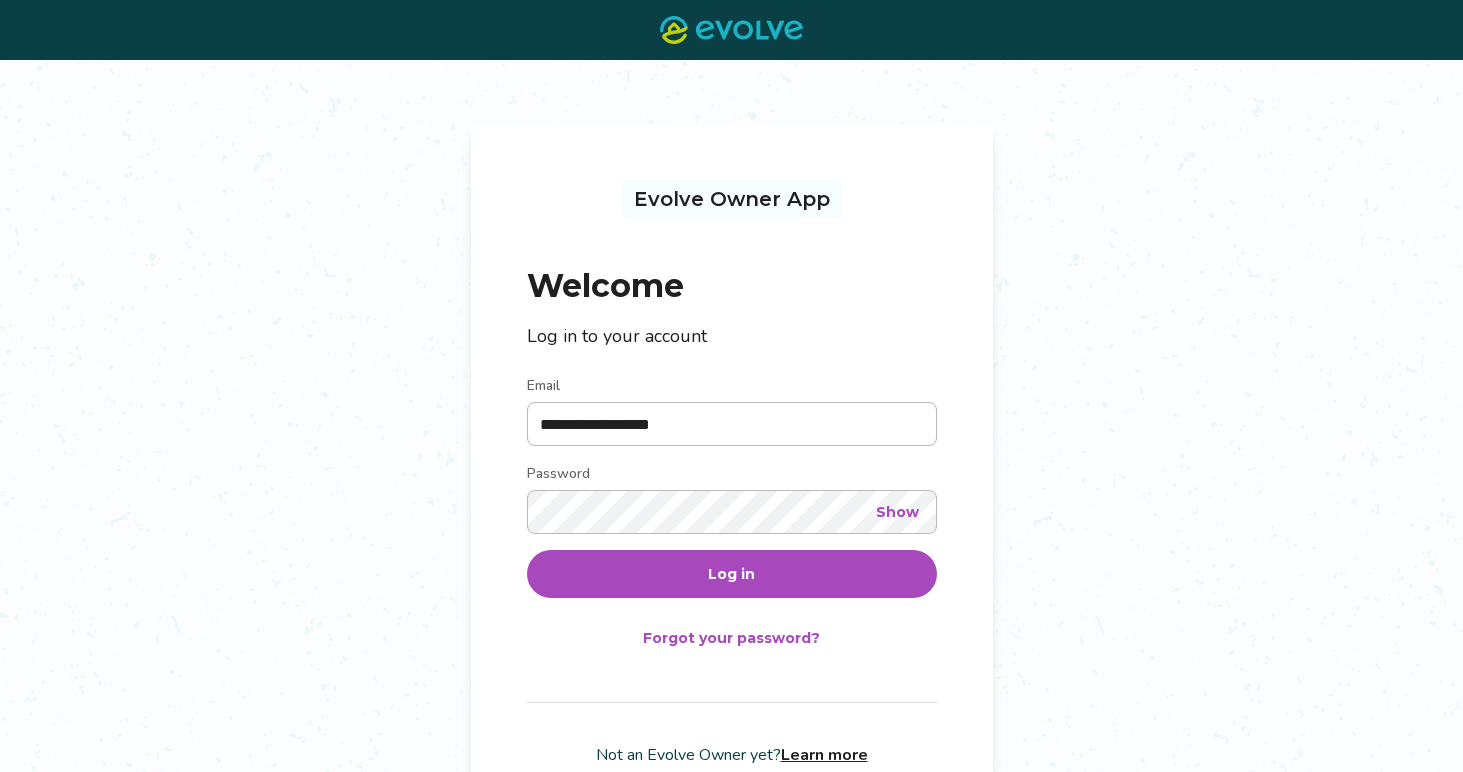 click on "Log in" at bounding box center (732, 574) 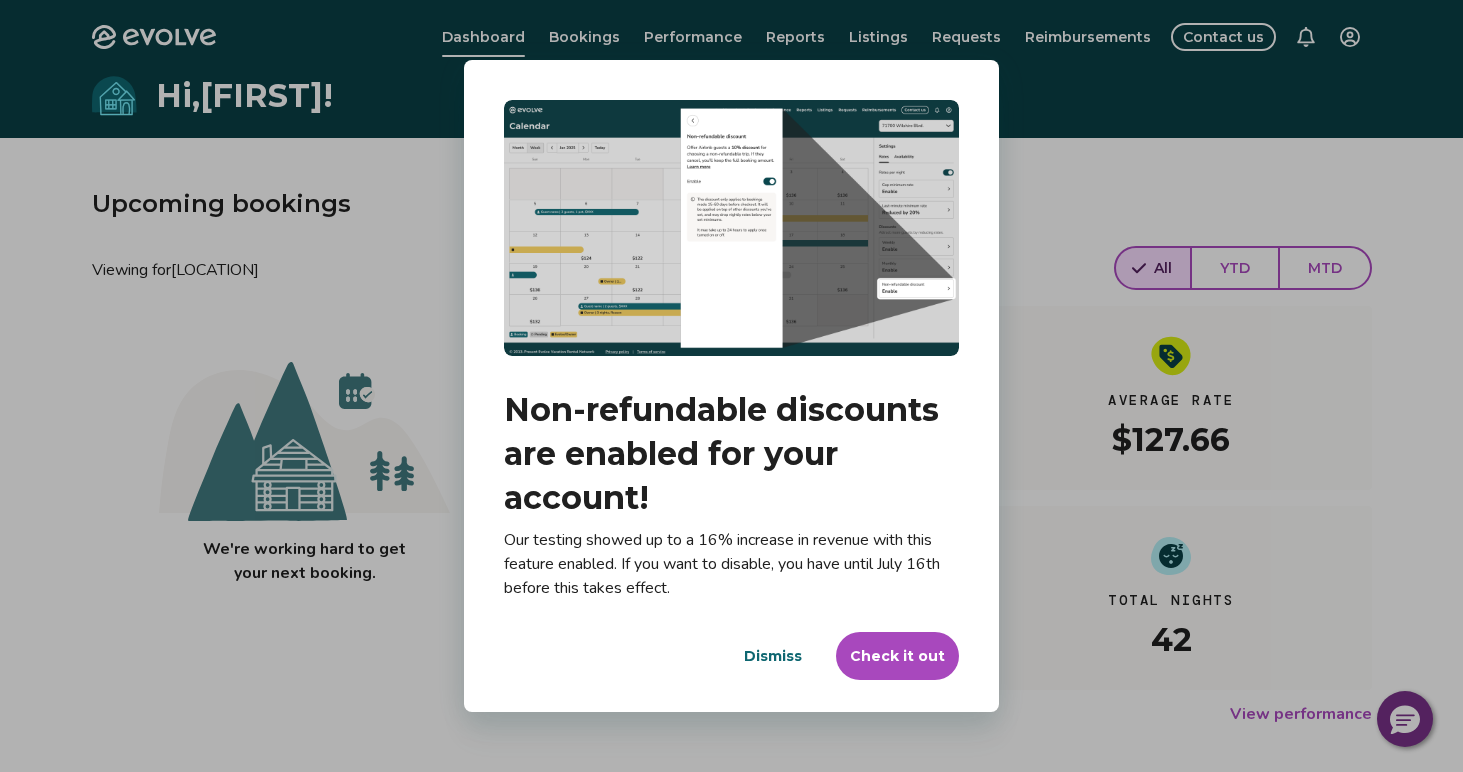 click on "Dialog Non-refundable discounts are enabled for your account! Our testing showed up to a 16% increase in revenue with this feature enabled. If you want to disable, you have until July 16th before this takes effect. Dismiss Check it out" at bounding box center (731, 386) 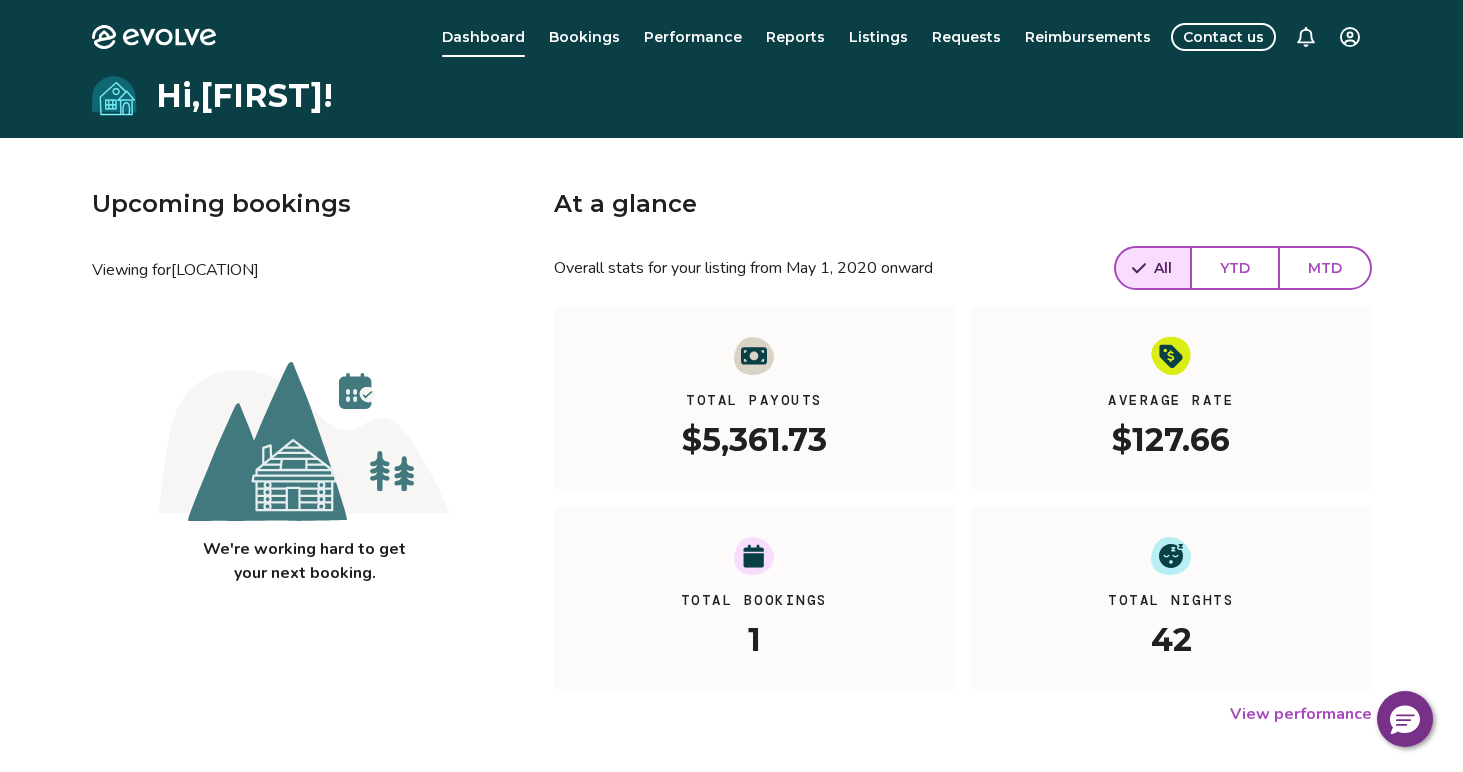 click on "MTD" at bounding box center [1325, 268] 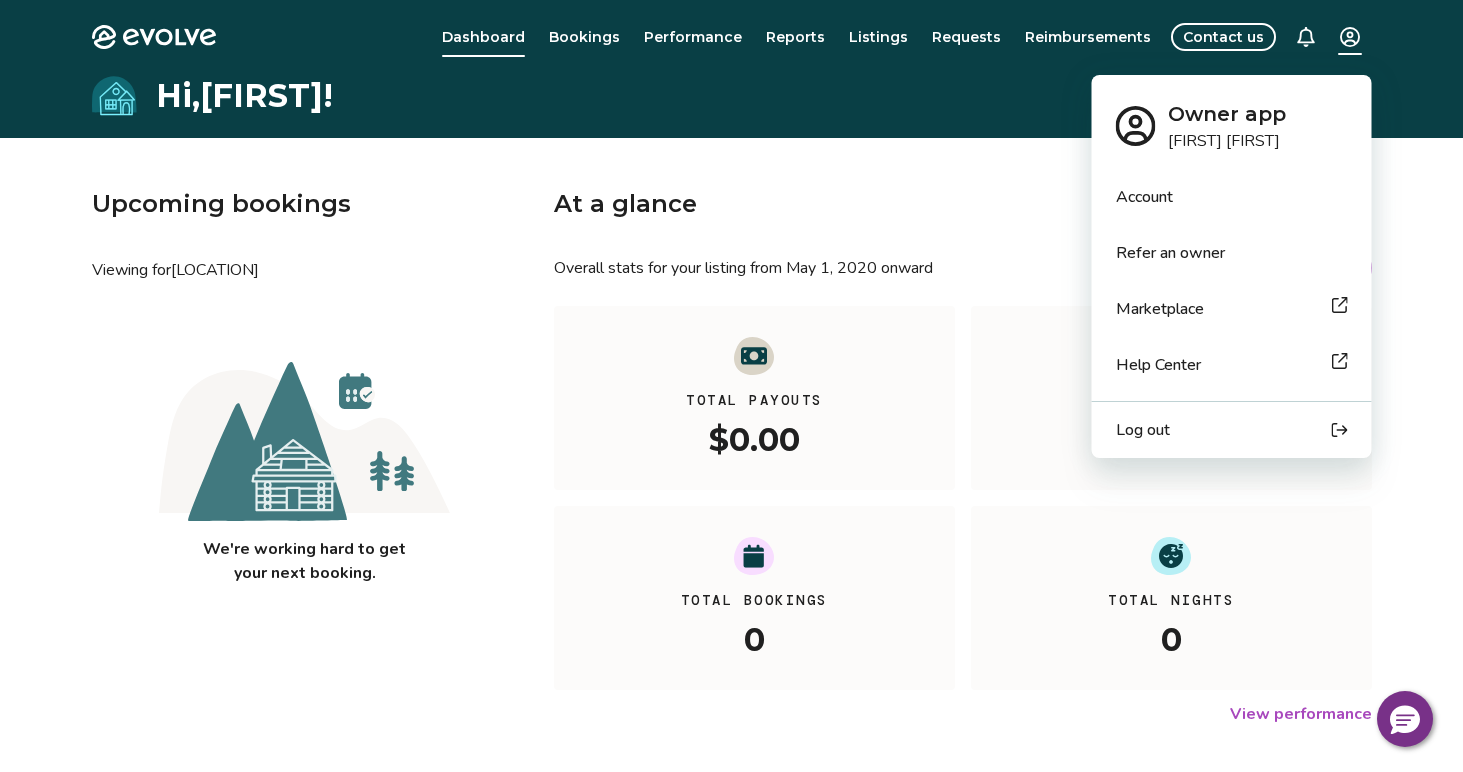 click on "Hi, [FIRST] ! Upcoming bookings Viewing for We're working hard to get your next booking. At a glance Overall stats for your listing from May 1, 2020 onward All YTD MTD Total Payouts $0.00 Average Rate $0.00 Total Bookings 0 Total Nights 0 View performance Looking for the booking site links to your listing? You can find these under the Listings overview © 2013-Present Evolve Vacation Rental Network Privacy Policy | Terms of Service Owner app [FIRST] [LAST] Account Refer an owner Marketplace Help Center Log out" at bounding box center (731, 517) 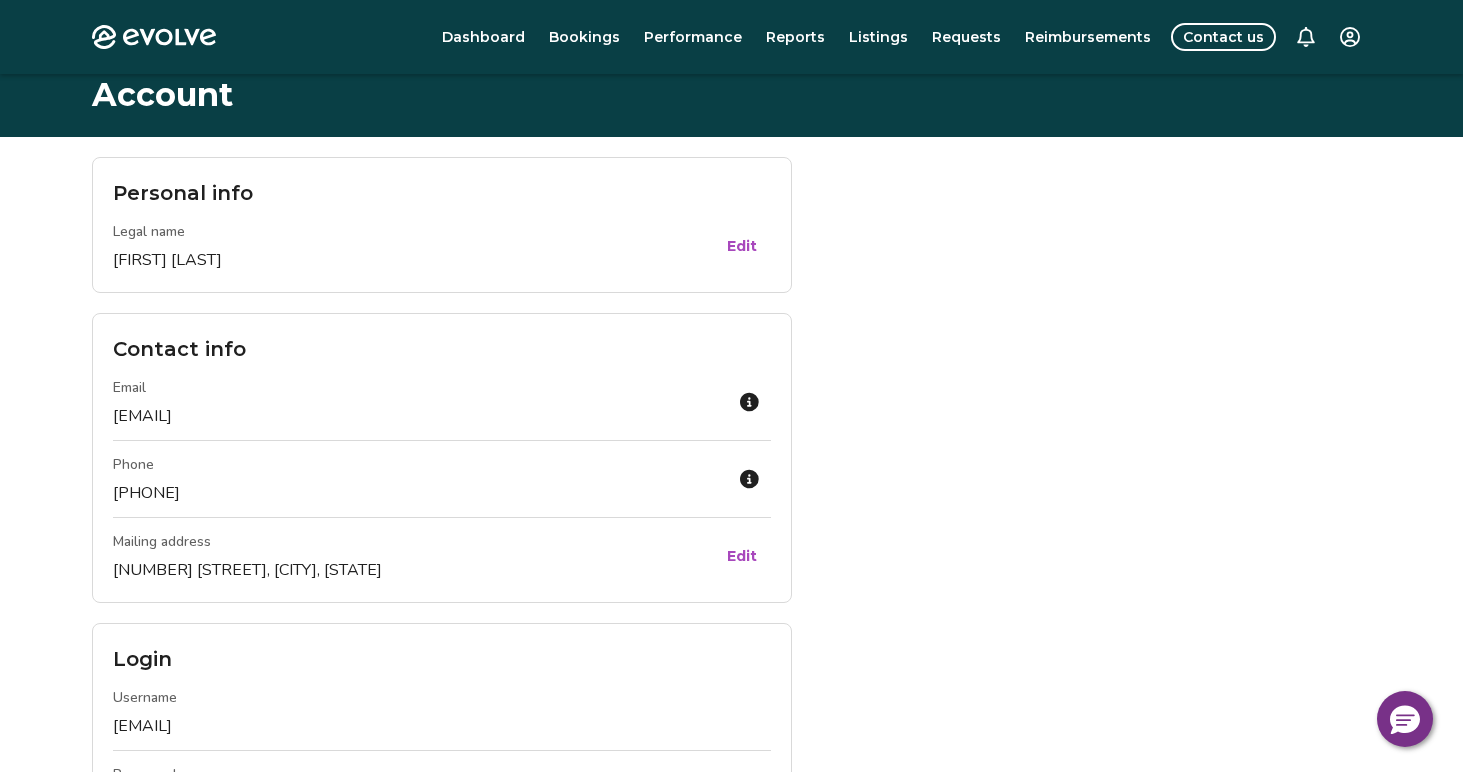 scroll, scrollTop: 0, scrollLeft: 0, axis: both 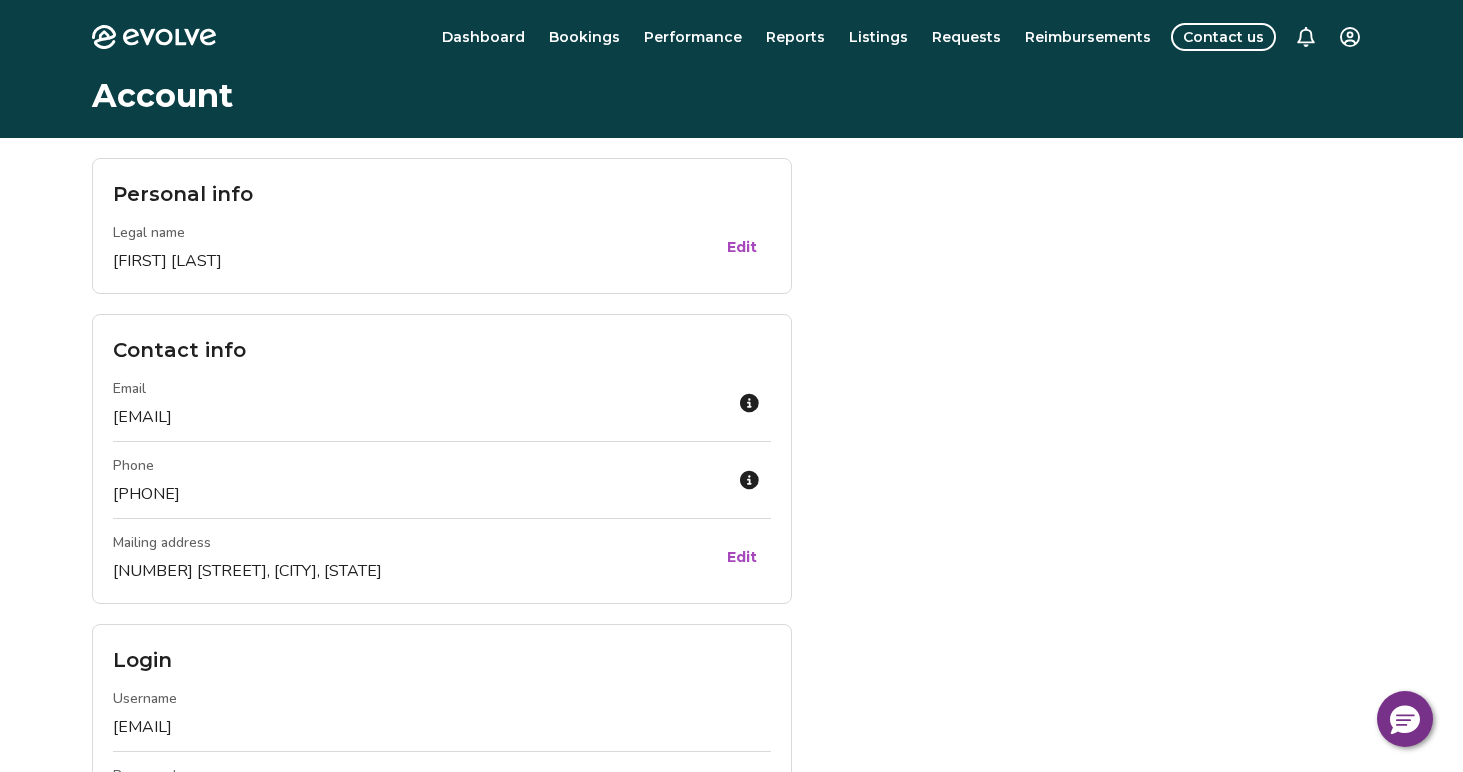 click on "Contact us" at bounding box center [1223, 37] 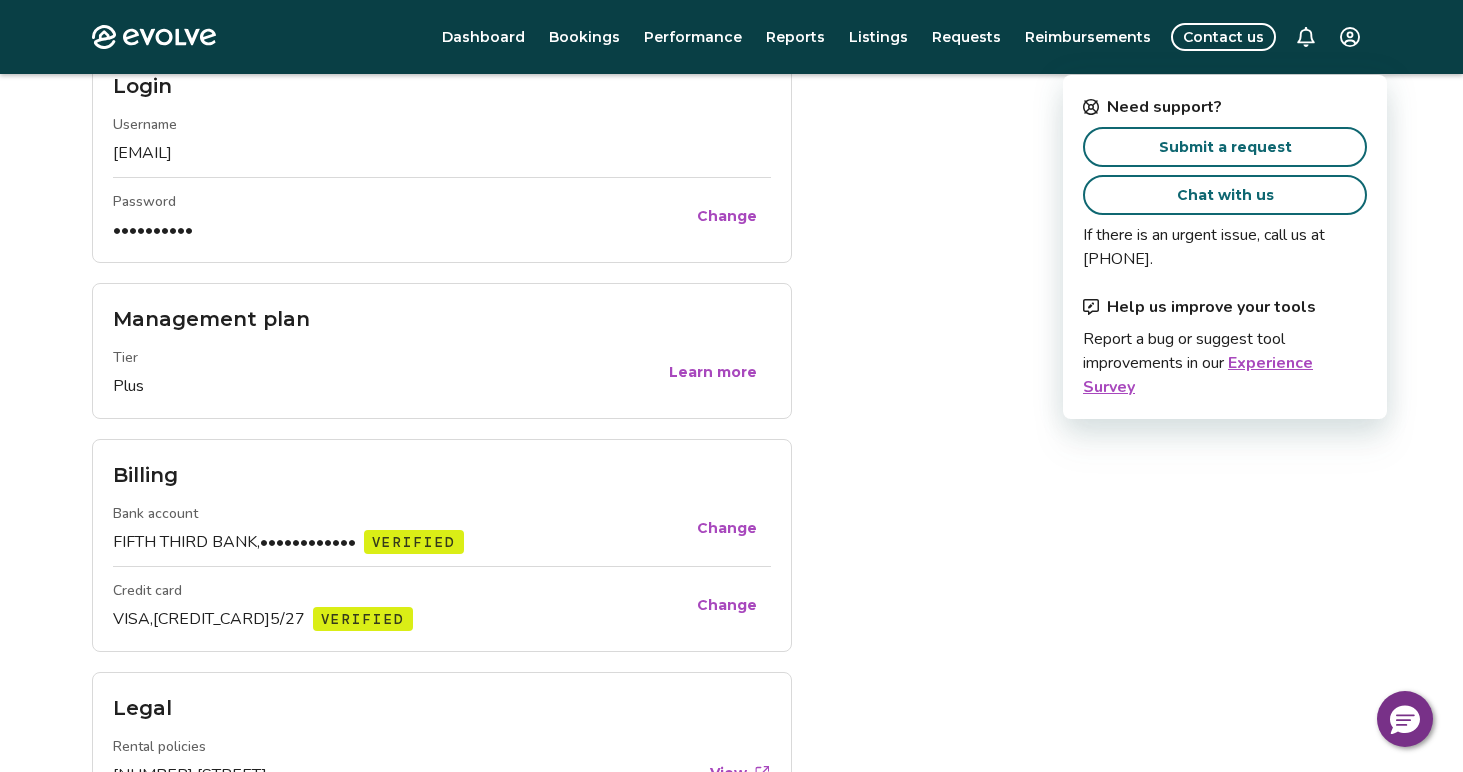 scroll, scrollTop: 0, scrollLeft: 0, axis: both 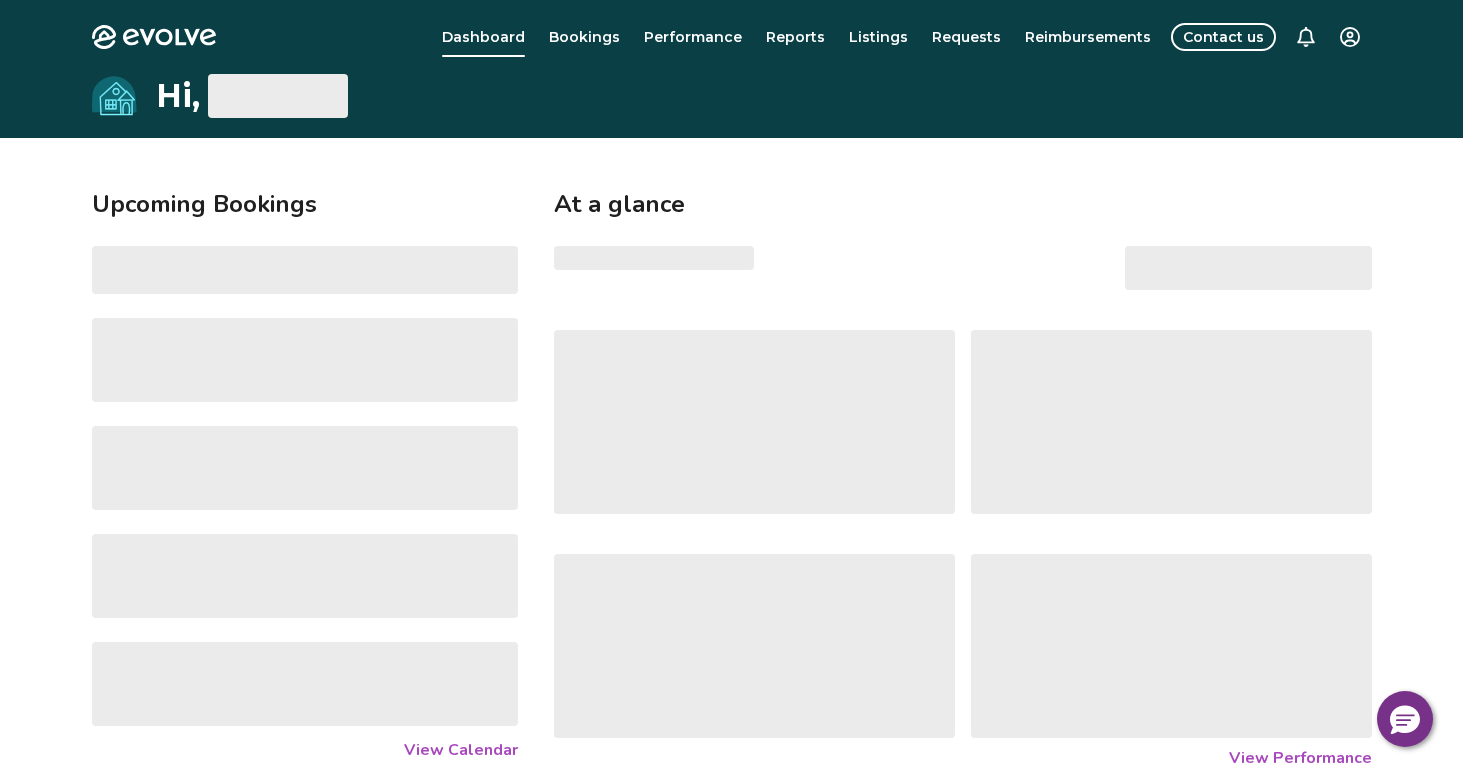 click on "At a glance" at bounding box center (962, 204) 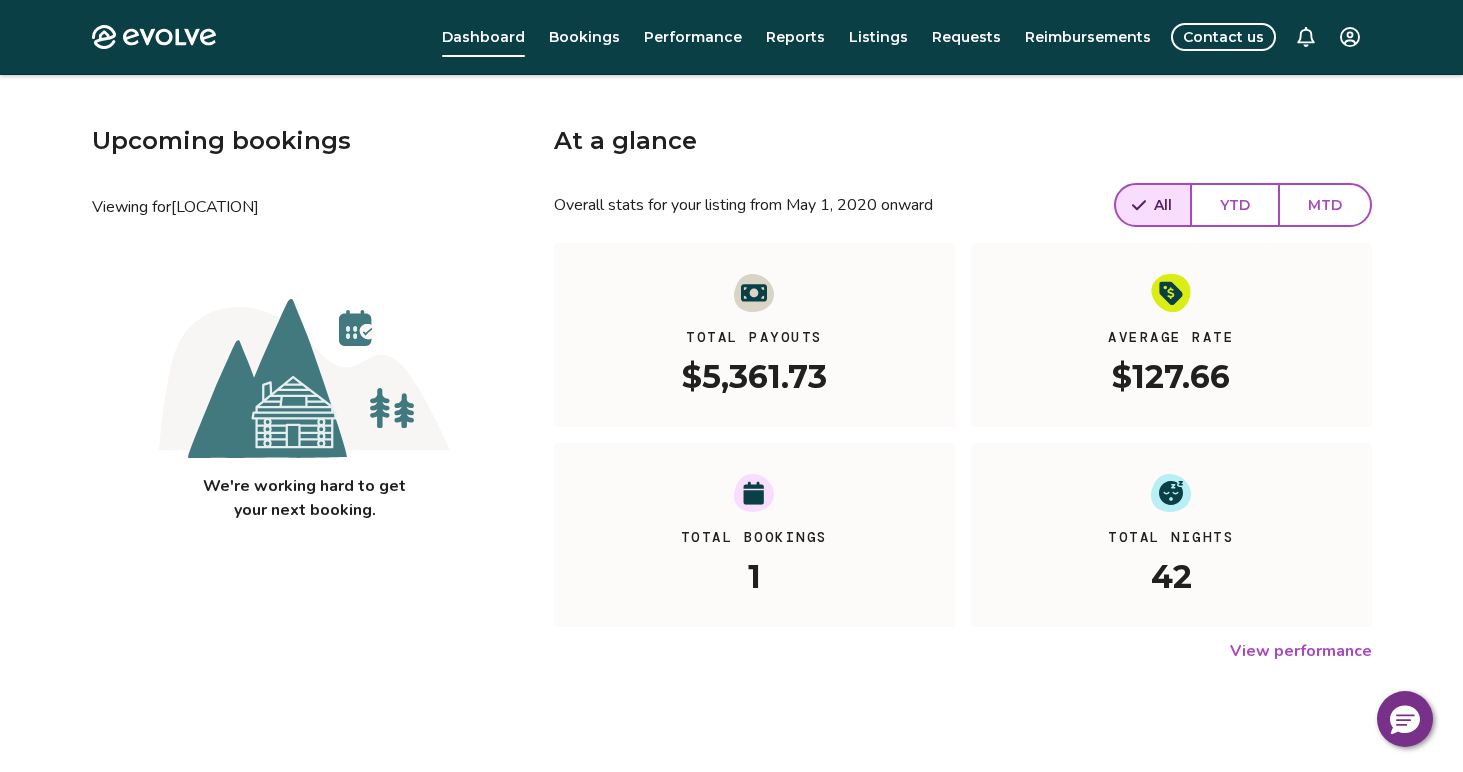 scroll, scrollTop: 0, scrollLeft: 0, axis: both 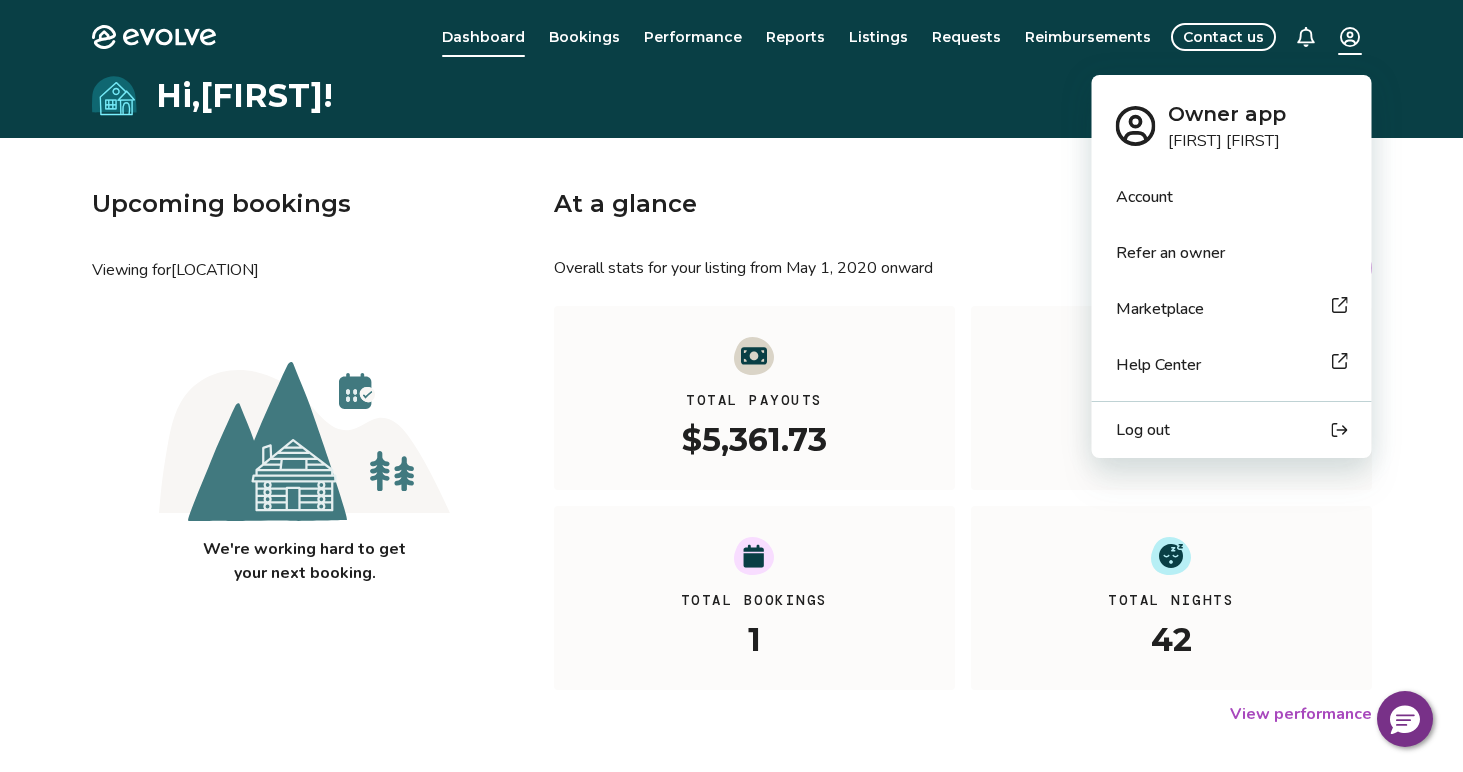 click on "Hi, [FIRST] ! Upcoming bookings Viewing for We're working hard to get your next booking. At a glance Overall stats for your listing from May 1, 2020 onward All YTD MTD Total Payouts $5,361.73 Average Rate $127.66 Total Bookings 1 Total Nights 42 View performance Looking for the booking site links to your listing? You can find these under the Listings overview © 2013-Present Evolve Vacation Rental Network Privacy Policy | Terms of Service Owner app [FIRST] [LAST] Account Refer an owner Marketplace Help Center Log out" at bounding box center (731, 517) 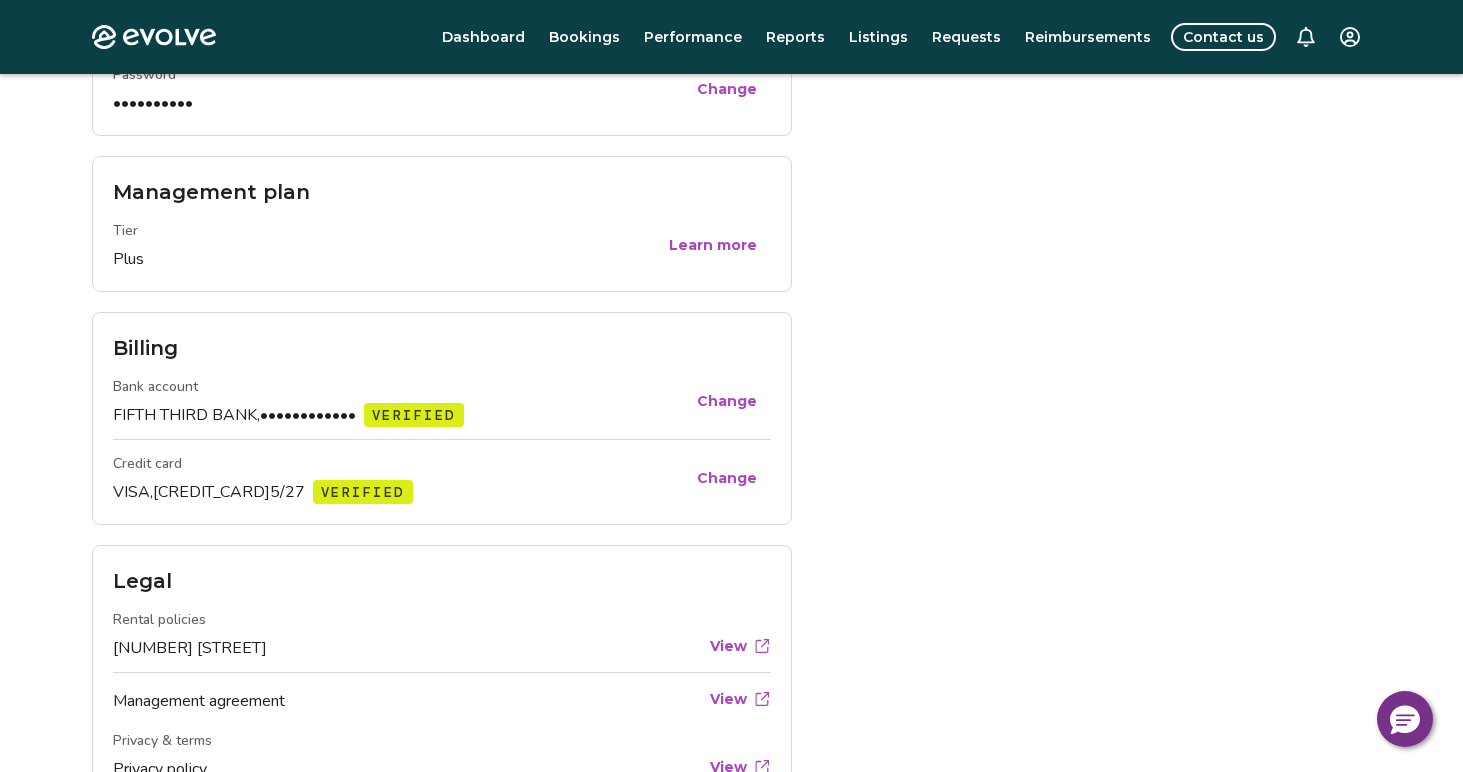 scroll, scrollTop: 699, scrollLeft: 0, axis: vertical 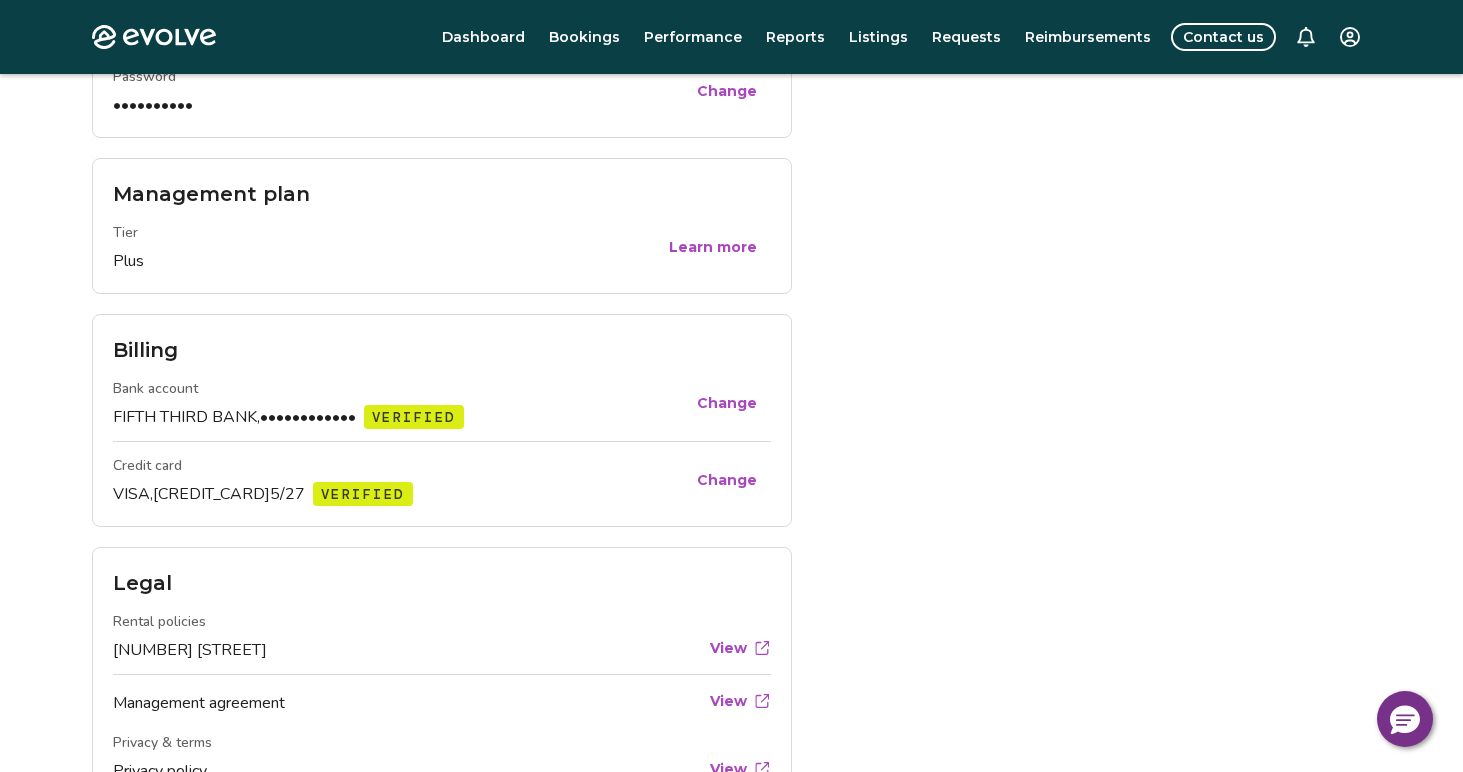 click on "Evolve Dashboard Bookings Performance Reports Listings Requests Reimbursements Contact us Account Personal info Legal name [FIRST] [LAST] Edit Contact info Email [EMAIL] Phone [PHONE] Mailing address [NUMBER] [STREET], [CITY], [STATE] Edit Login Username [EMAIL] Password •••••••••• Change Management plan Tier Plus Learn more Billing Bank account FIFTH THIRD BANK, •••••••••••• VERIFIED Change Credit card VISA, ••••••••••••8277, 5/27 Verified Change Legal Rental policies [NUMBER] [STREET] View Management agreement View Privacy & terms Privacy policy View Safety and security policy View Terms of service View © 2013-Present Evolve Vacation Rental Network Privacy Policy | Terms of Service" at bounding box center (731, 155) 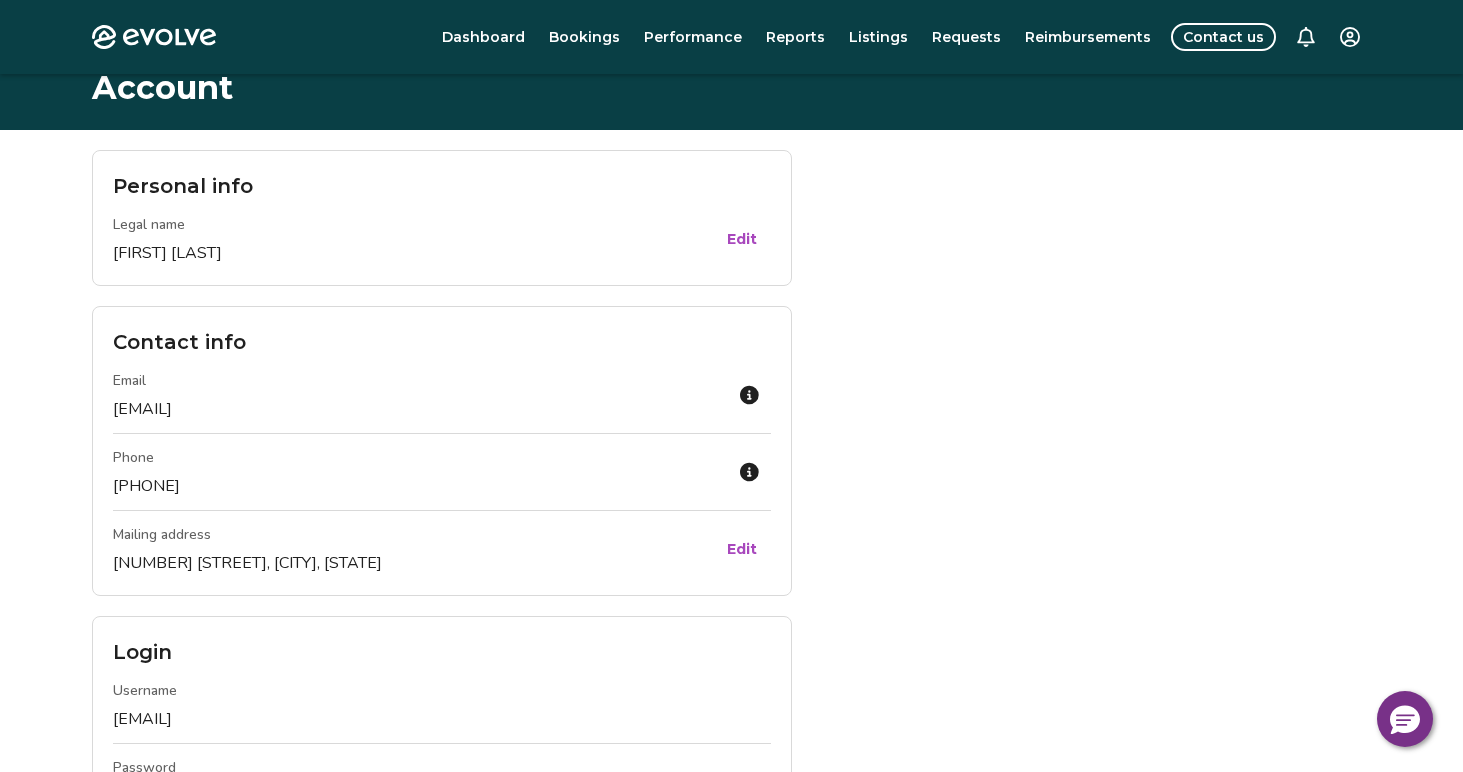 scroll, scrollTop: 0, scrollLeft: 0, axis: both 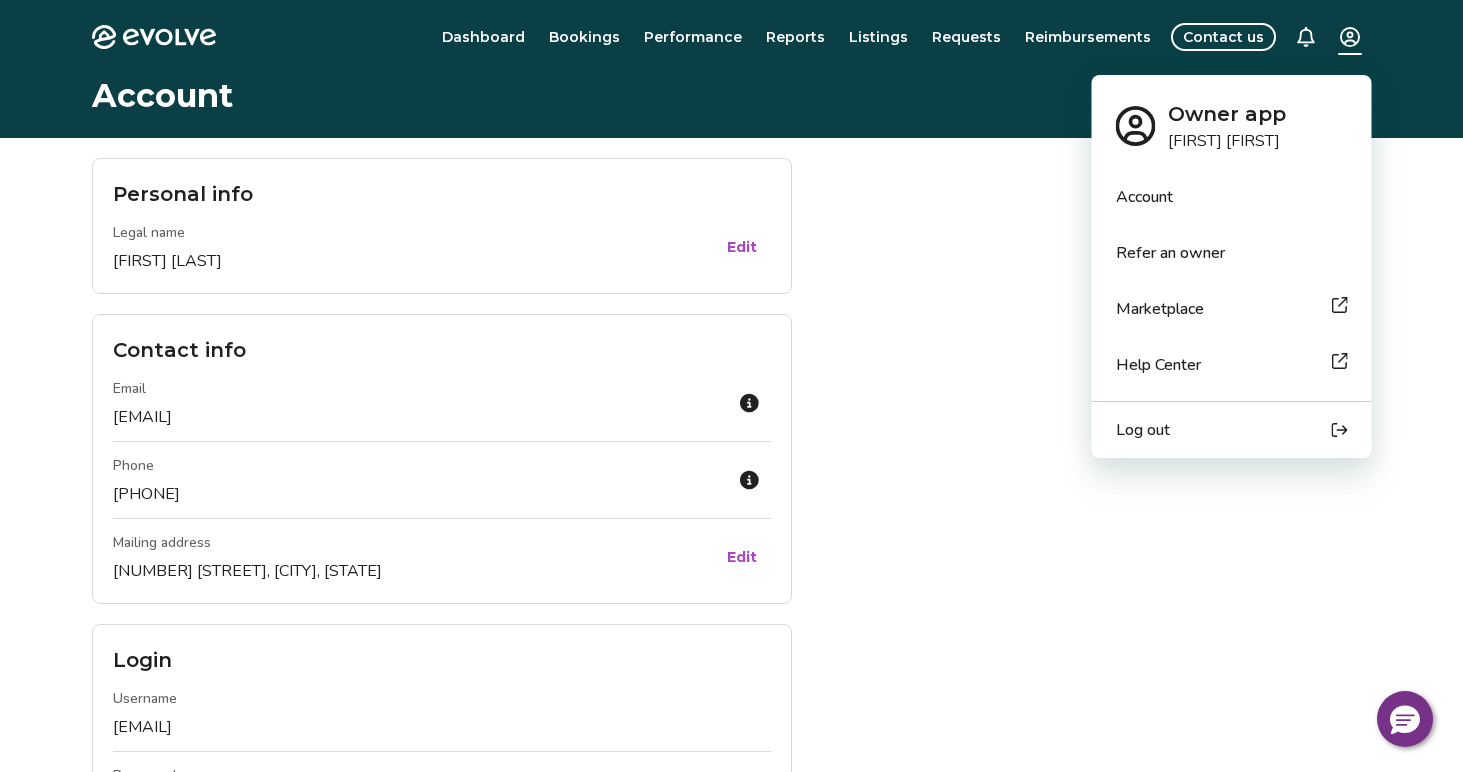 click on "Evolve Dashboard Bookings Performance Reports Listings Requests Reimbursements Contact us Account Personal info Legal name [FIRST] [LAST] Edit Contact info Email [EMAIL] Phone [PHONE] Mailing address [NUMBER] [STREET], [CITY], [STATE] Edit Login Username [EMAIL] Password •••••••••• Change Management plan Tier Plus Learn more Billing Bank account FIFTH THIRD BANK, •••••••••••• VERIFIED Change Credit card VISA, ••••••••••••8277, 5/27 Verified Change Legal Rental policies [NUMBER] [STREET] View Management agreement View Privacy & terms Privacy policy View Safety and security policy View Terms of service View © 2013-Present Evolve Vacation Rental Network Privacy Policy | Terms of Service Owner app [FIRST] [LAST] Account Refer an owner Marketplace Help Center Log out" at bounding box center (731, 854) 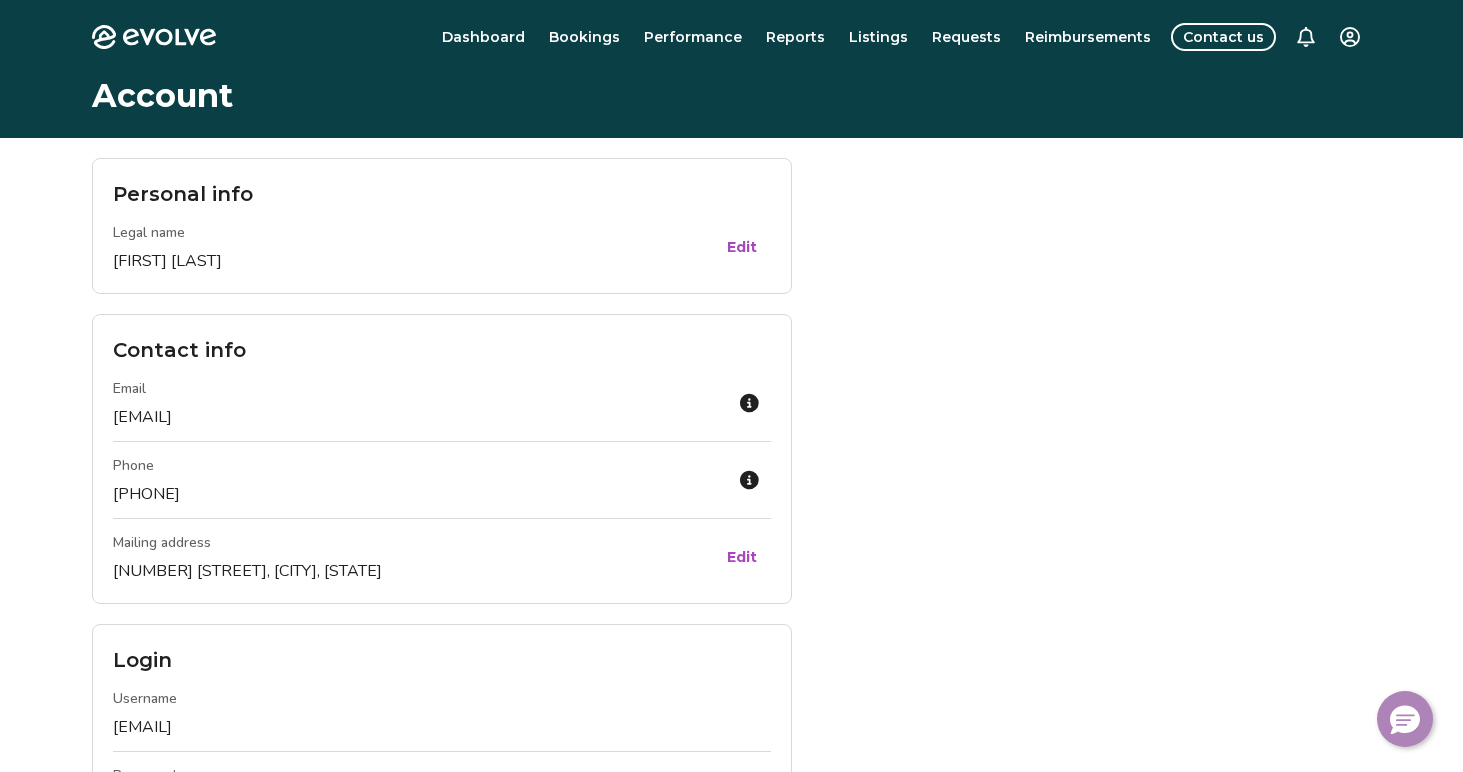 click 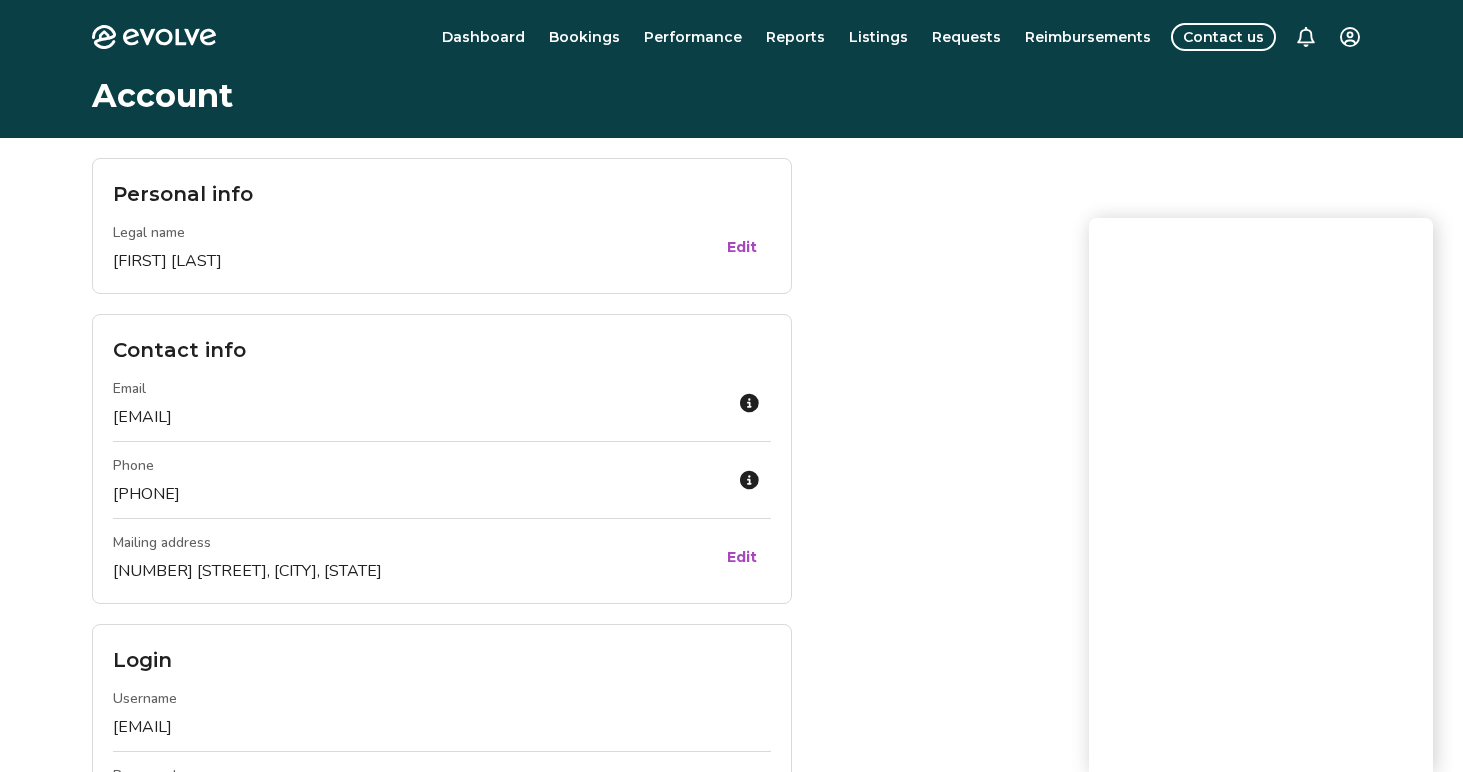click on "Personal info Legal name [FIRST] [LAST] Edit Contact info Email [EMAIL] Phone [PHONE] Mailing address [NUMBER] [STREET], [CITY], [STATE] Edit Login Username [EMAIL] Password •••••••••• Change Management plan Tier Plus Learn more Billing Bank account FIFTH THIRD BANK, •••••••••••• VERIFIED Change Credit card VISA, ••••••••••••8277, 5/27 Verified Change Legal Rental policies [NUMBER] [STREET] View Management agreement View Privacy & terms Privacy policy View Safety and security policy View Terms of service View" at bounding box center (512, 883) 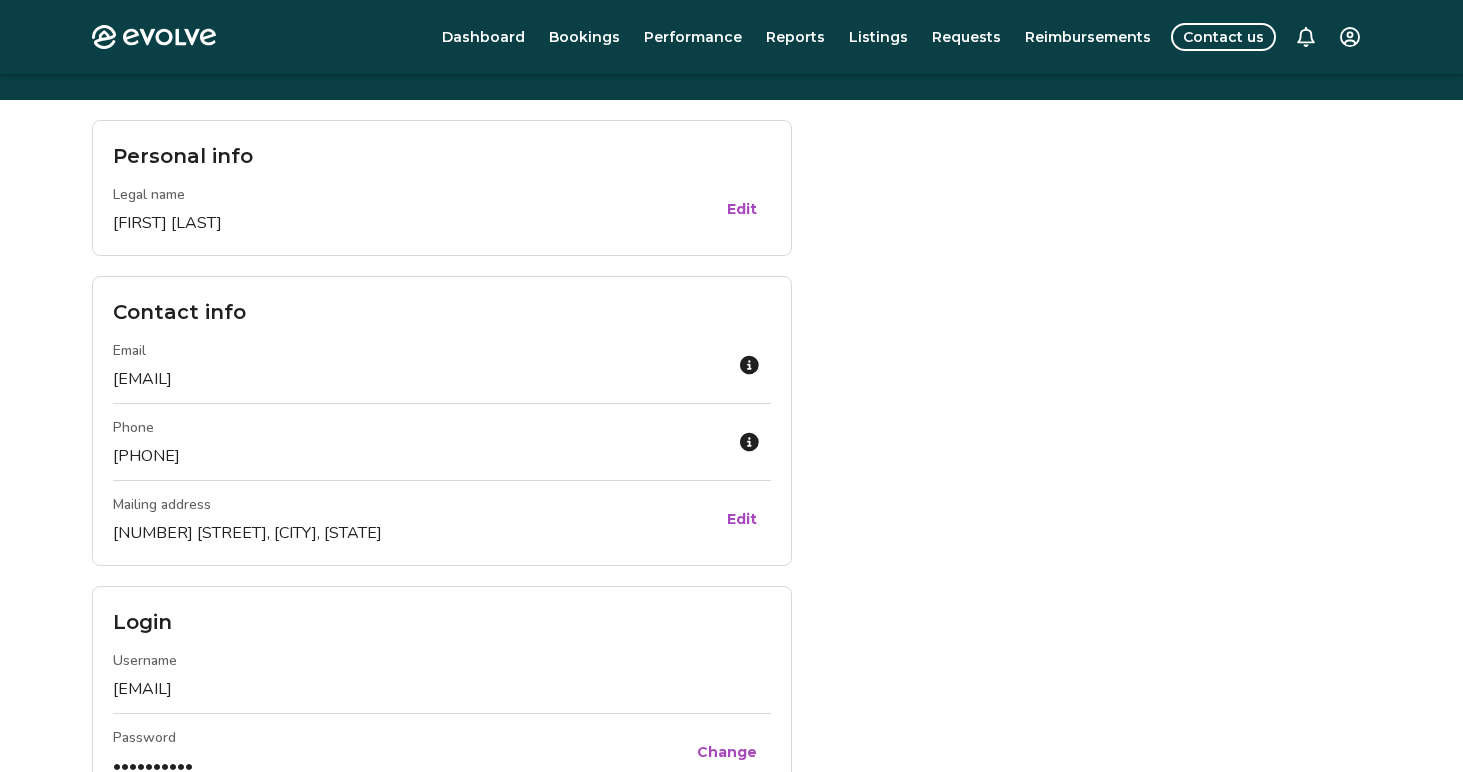scroll, scrollTop: 0, scrollLeft: 0, axis: both 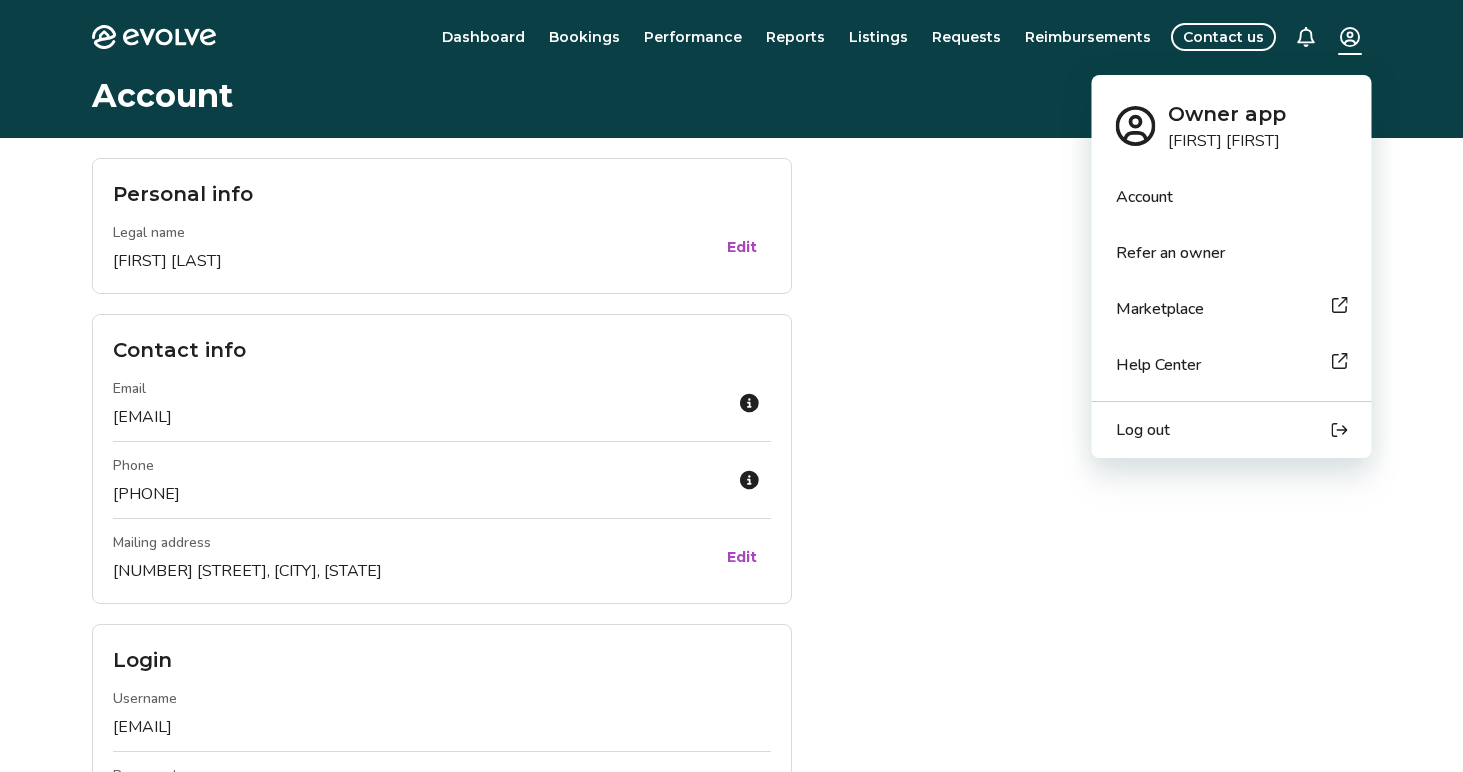 click on "Evolve Dashboard Bookings Performance Reports Listings Requests Reimbursements Contact us Account Personal info Legal name [FIRST] [LAST] Edit Contact info Email [EMAIL] Phone [PHONE] Mailing address [NUMBER] [STREET], [CITY], [STATE] Edit Login Username [EMAIL] Password •••••••••• Change Management plan Tier Plus Learn more Billing Bank account FIFTH THIRD BANK, •••••••••••• VERIFIED Change Credit card VISA, ••••••••••••8277, 5/27 Verified Change Legal Rental policies [NUMBER] [STREET] View Management agreement View Privacy & terms Privacy policy View Safety and security policy View Terms of service View © 2013-Present Evolve Vacation Rental Network Privacy Policy | Terms of Service Owner app [FIRST] [LAST] Account Refer an owner Marketplace Help Center Log out" at bounding box center (731, 854) 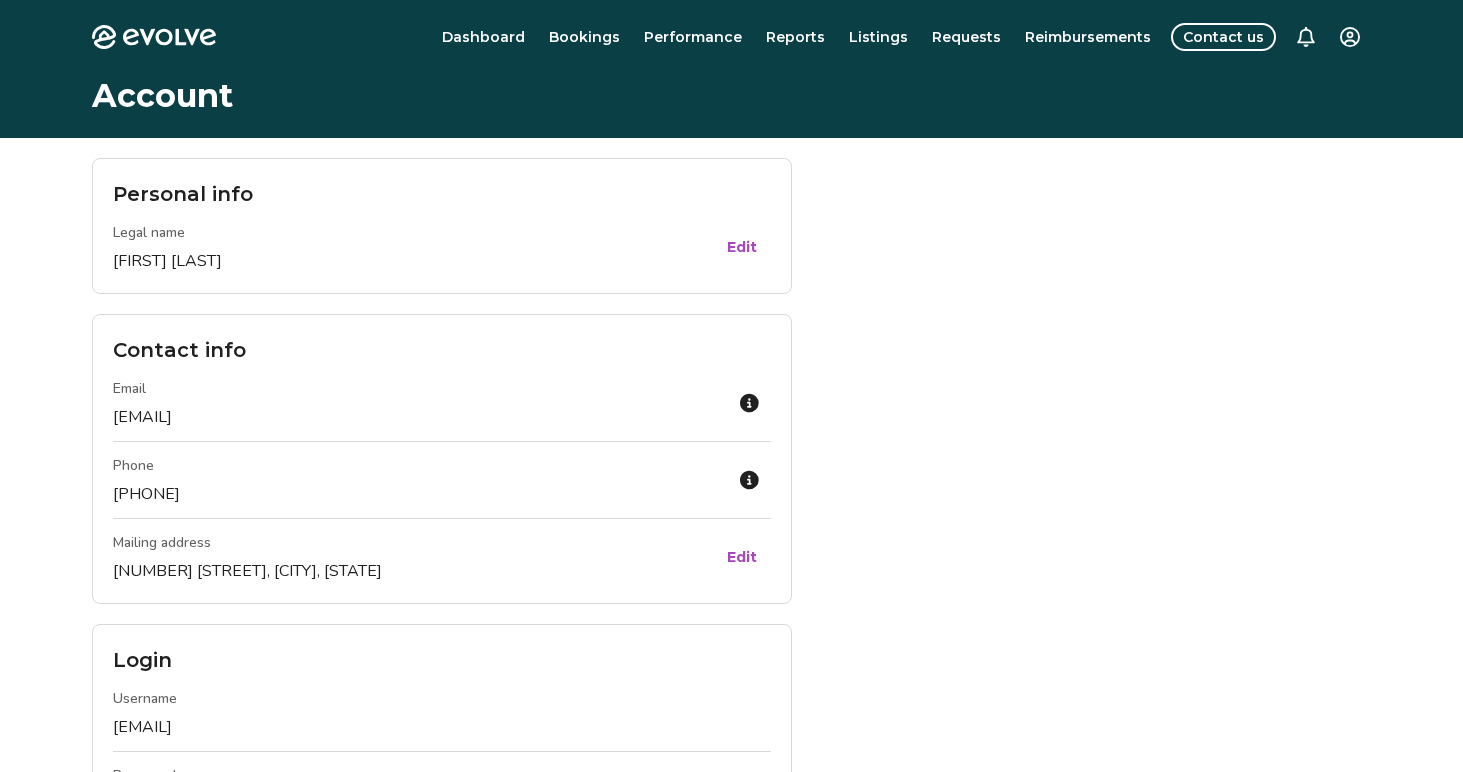 click on "Evolve Dashboard Bookings Performance Reports Listings Requests Reimbursements Contact us Account Personal info Legal name [FIRST] [LAST] Edit Contact info Email [EMAIL] Phone [PHONE] Mailing address [NUMBER] [STREET], [CITY], [STATE] Edit Login Username [EMAIL] Password •••••••••• Change Management plan Tier Plus Learn more Billing Bank account FIFTH THIRD BANK, •••••••••••• VERIFIED Change Credit card VISA, ••••••••••••8277, 5/27 Verified Change Legal Rental policies [NUMBER] [STREET] View Management agreement View Privacy & terms Privacy policy View Safety and security policy View Terms of service View © 2013-Present Evolve Vacation Rental Network Privacy Policy | Terms of Service" at bounding box center [731, 854] 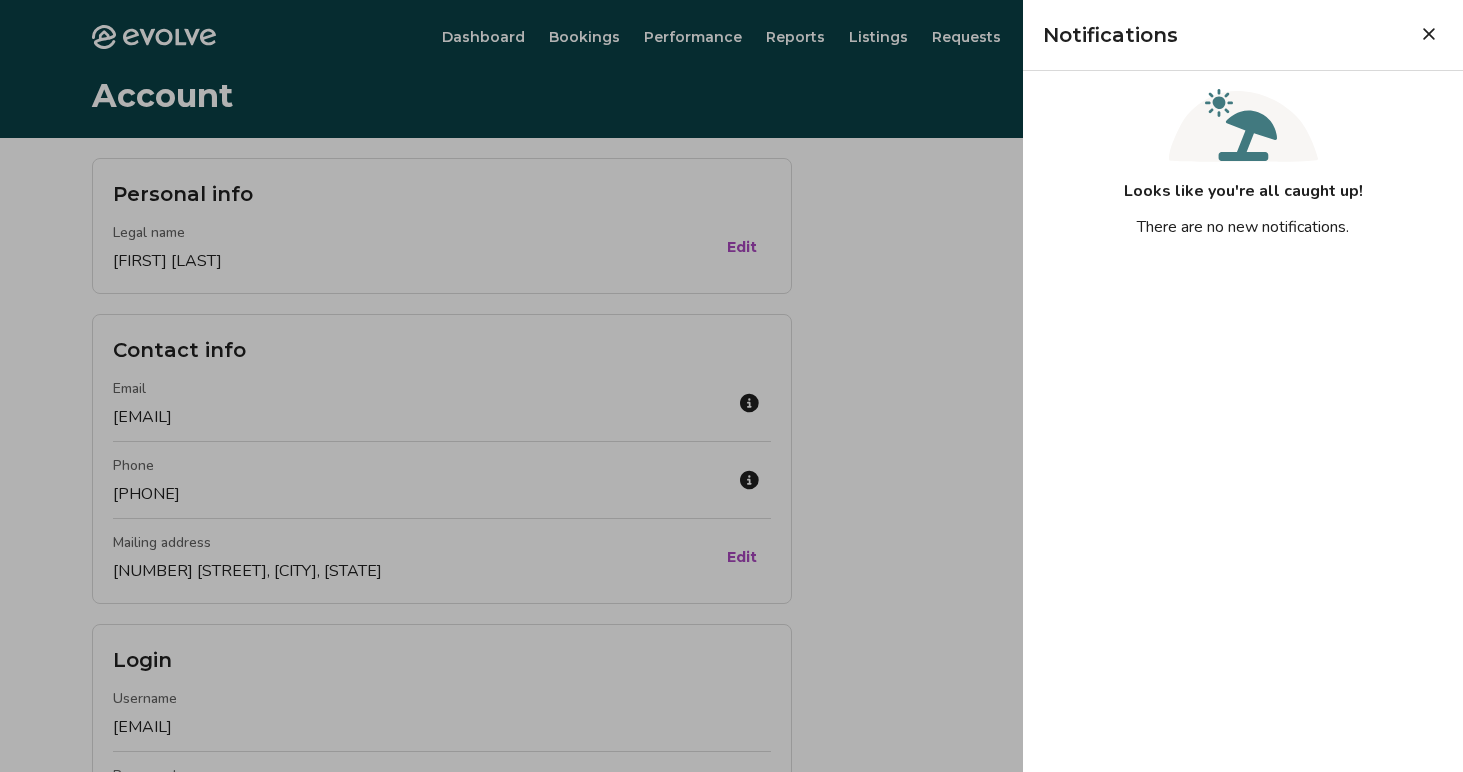 click on "Notifications Looks like you're all caught up! There are no new notifications." at bounding box center (1243, 386) 